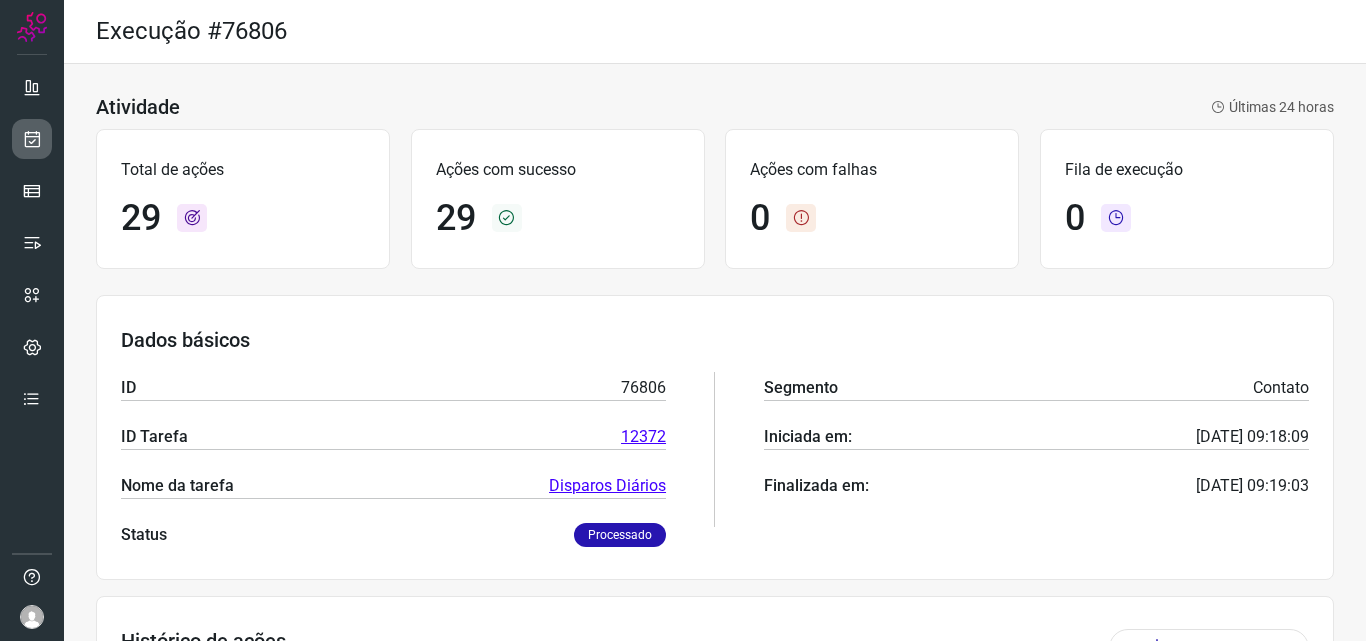 scroll, scrollTop: 0, scrollLeft: 0, axis: both 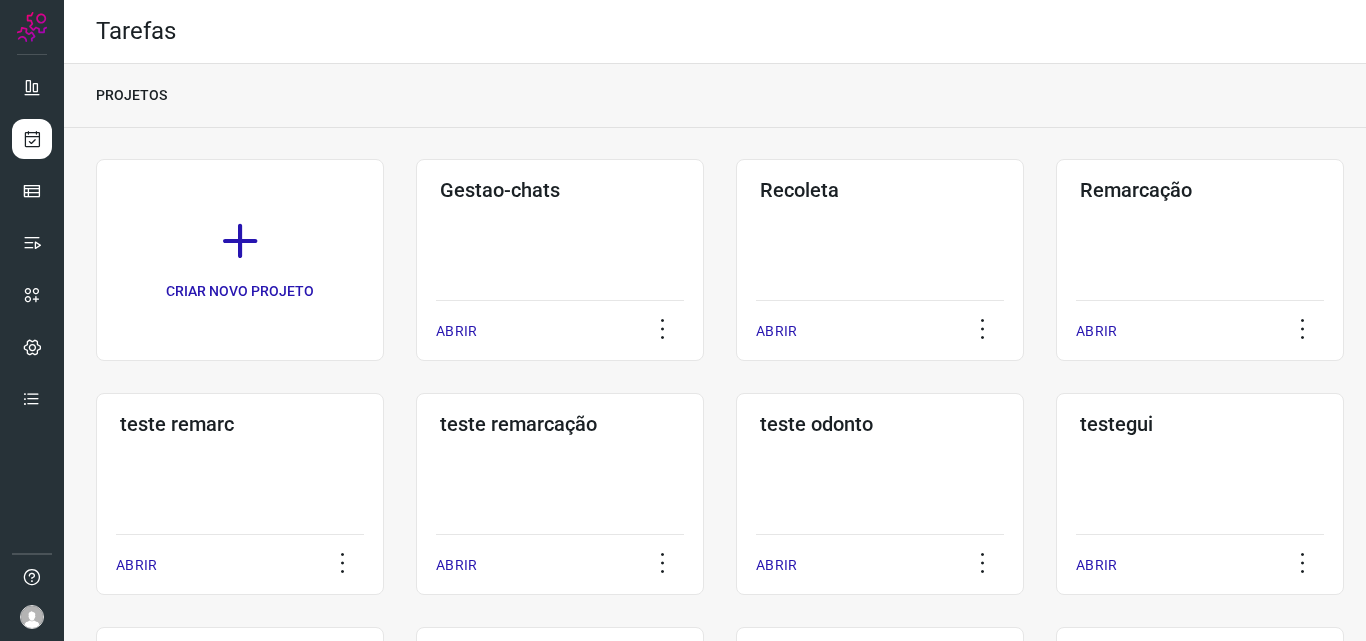 click on "Remarcação  ABRIR" 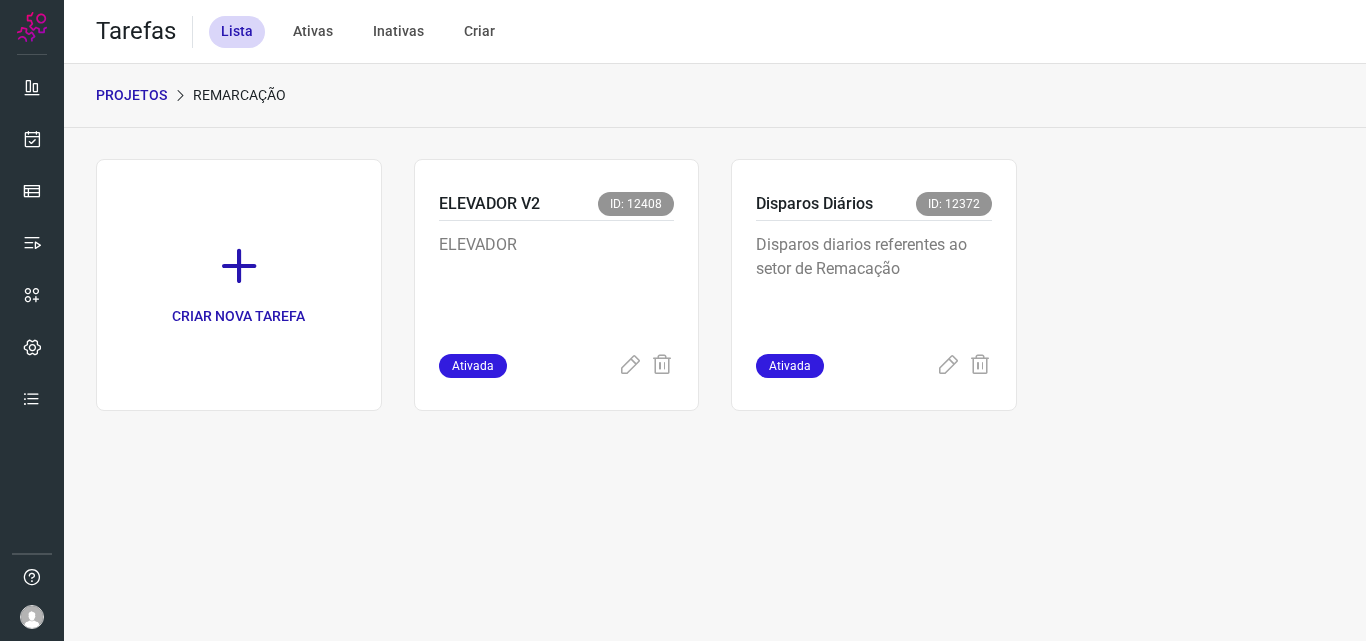 click on "Disparos diarios referentes ao setor de Remacação" at bounding box center [874, 283] 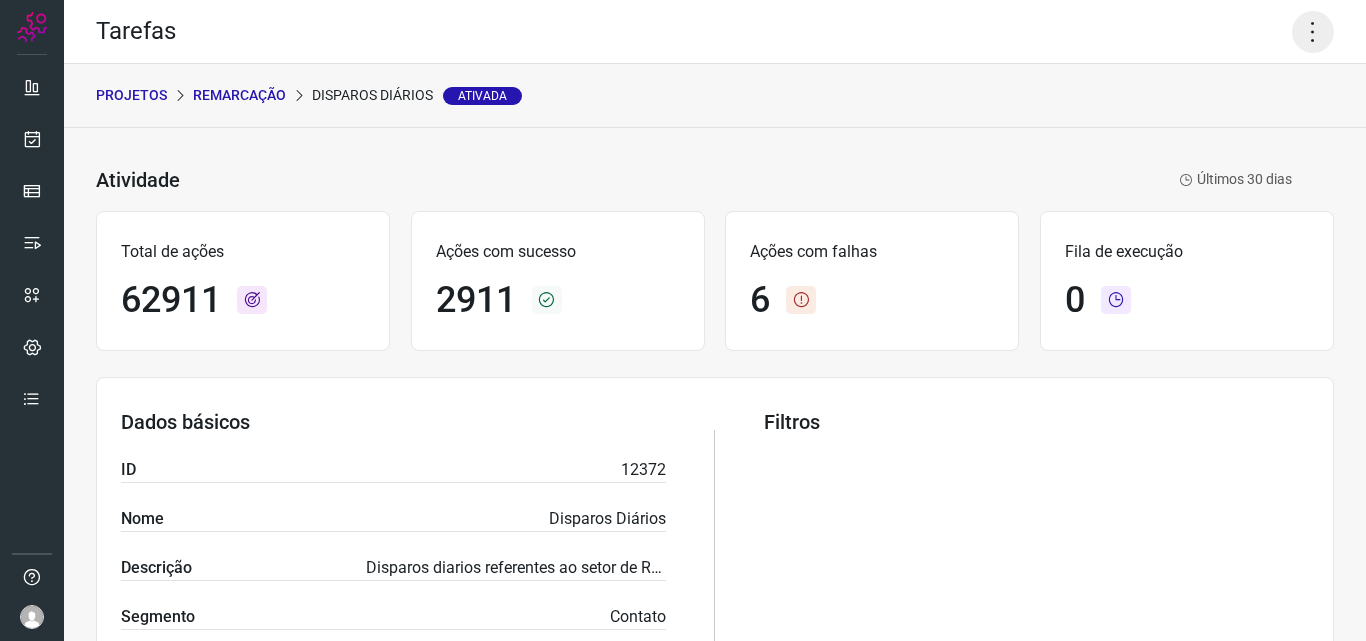 click 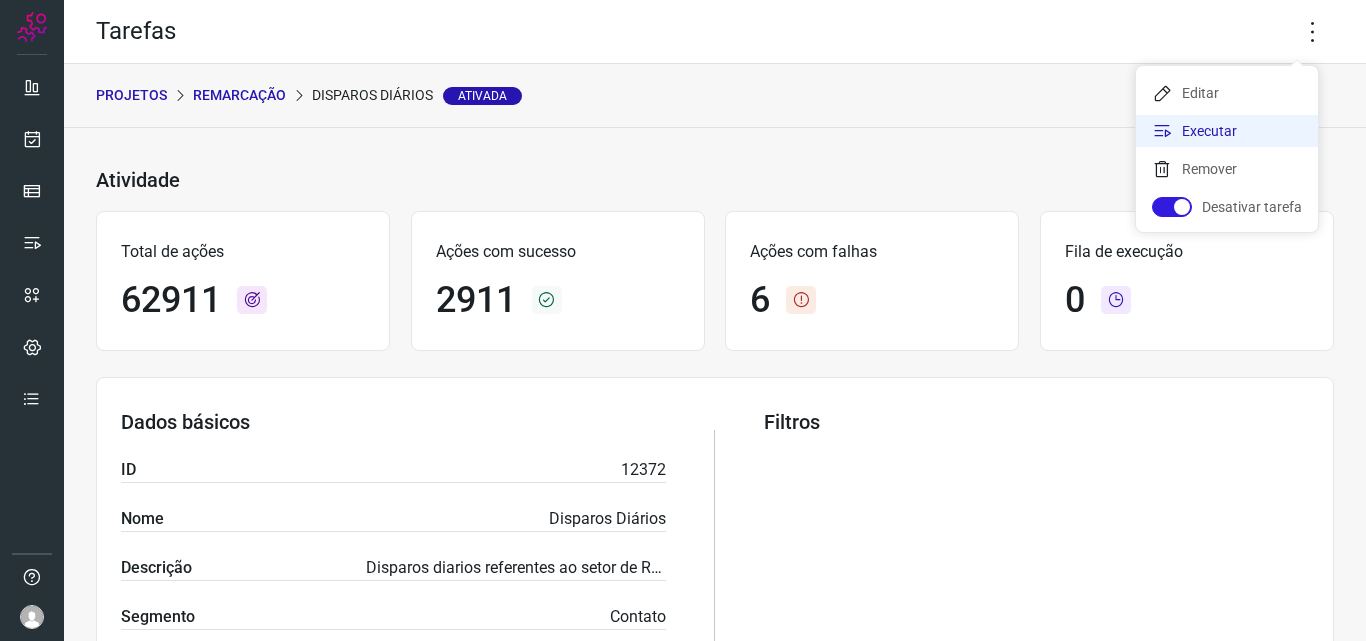 click on "Executar" 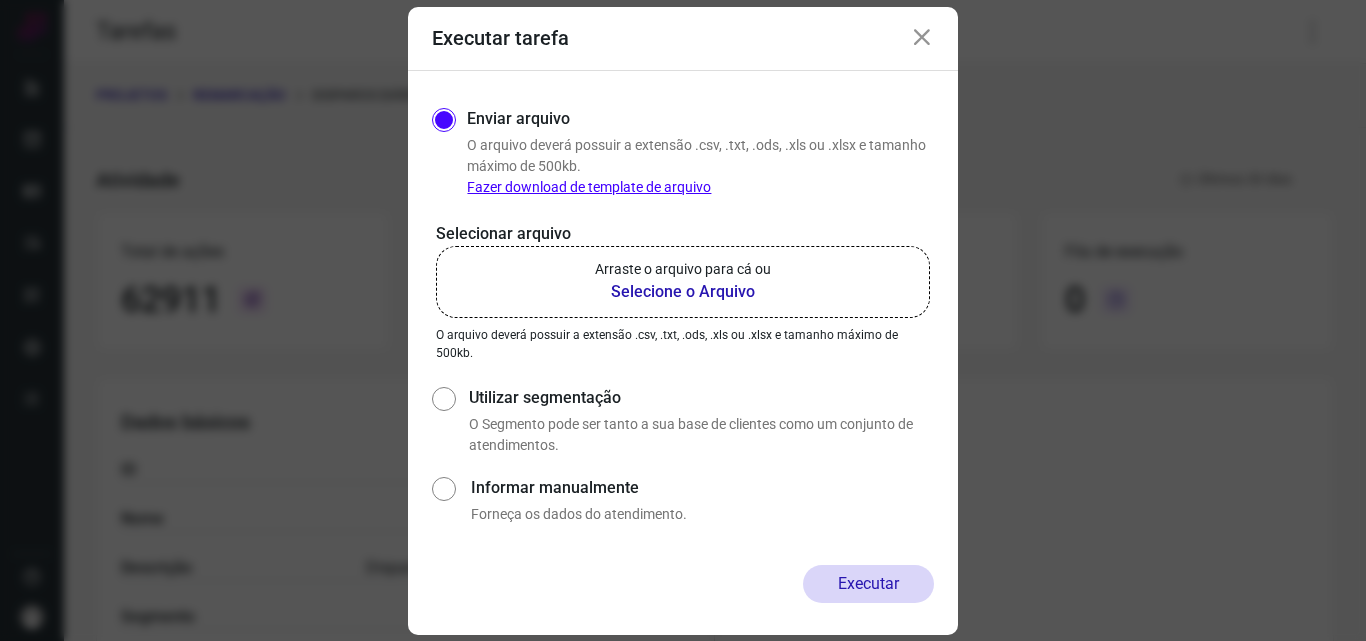 click on "Arraste o arquivo para cá ou Selecione o Arquivo" 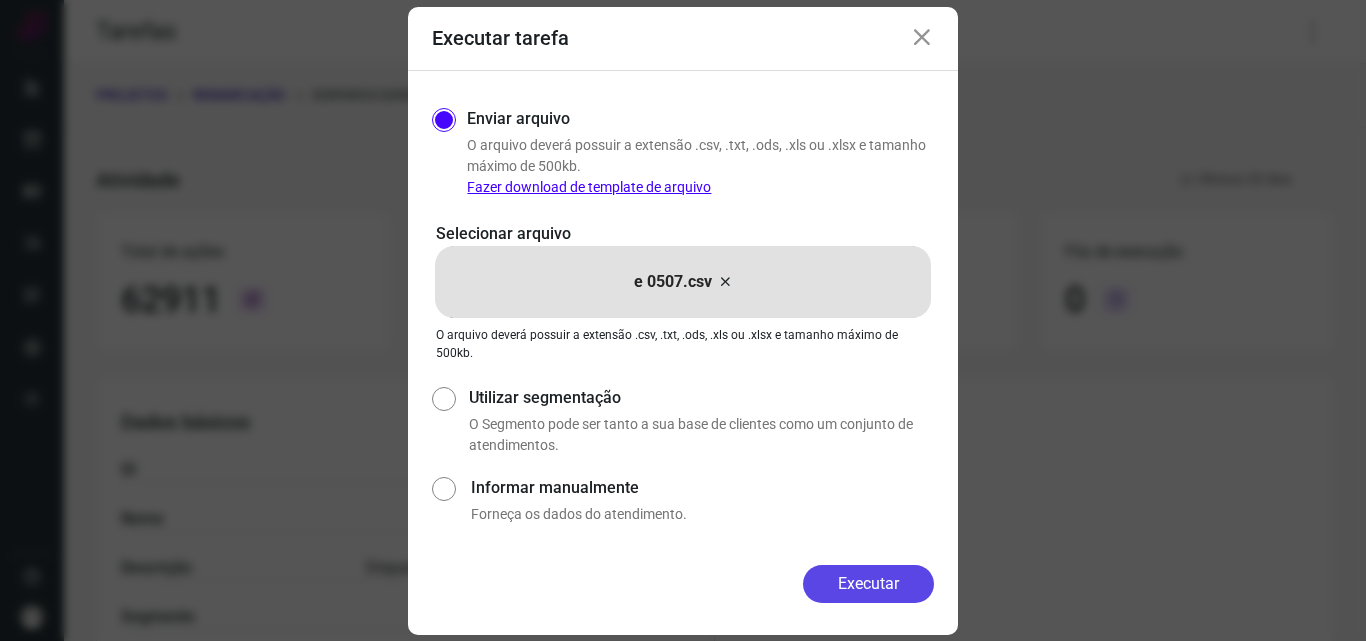 click on "Executar" at bounding box center (868, 584) 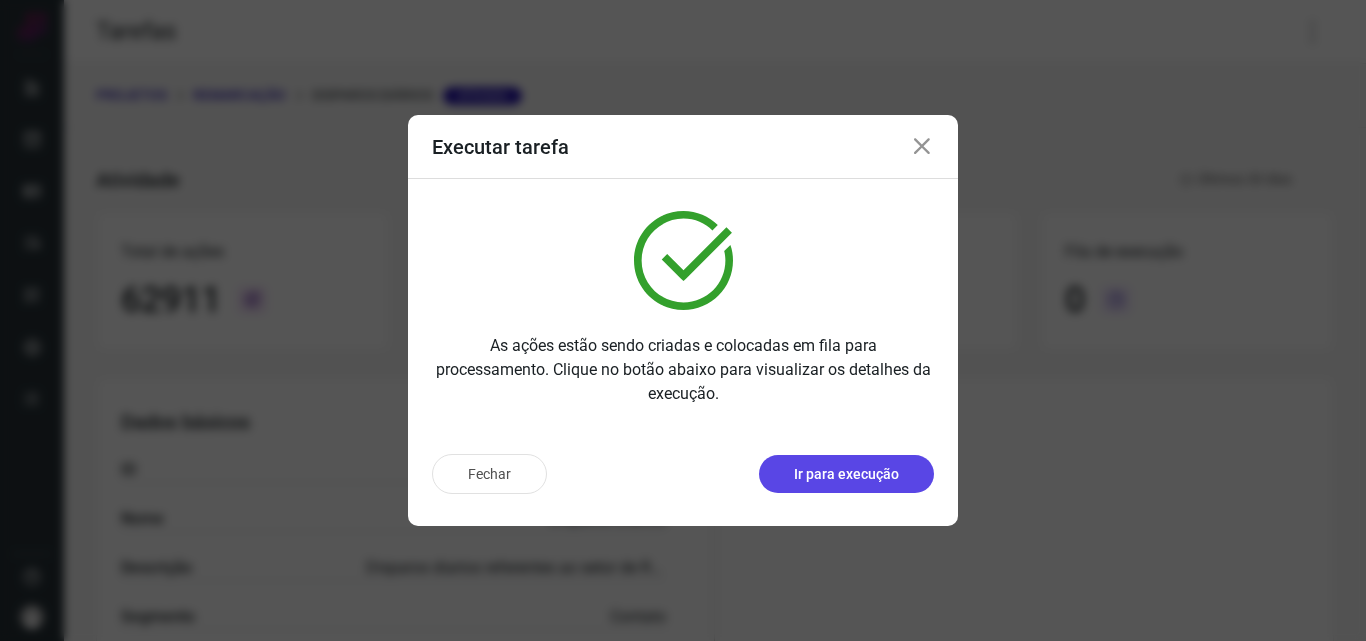 click on "Ir para execução" at bounding box center (846, 474) 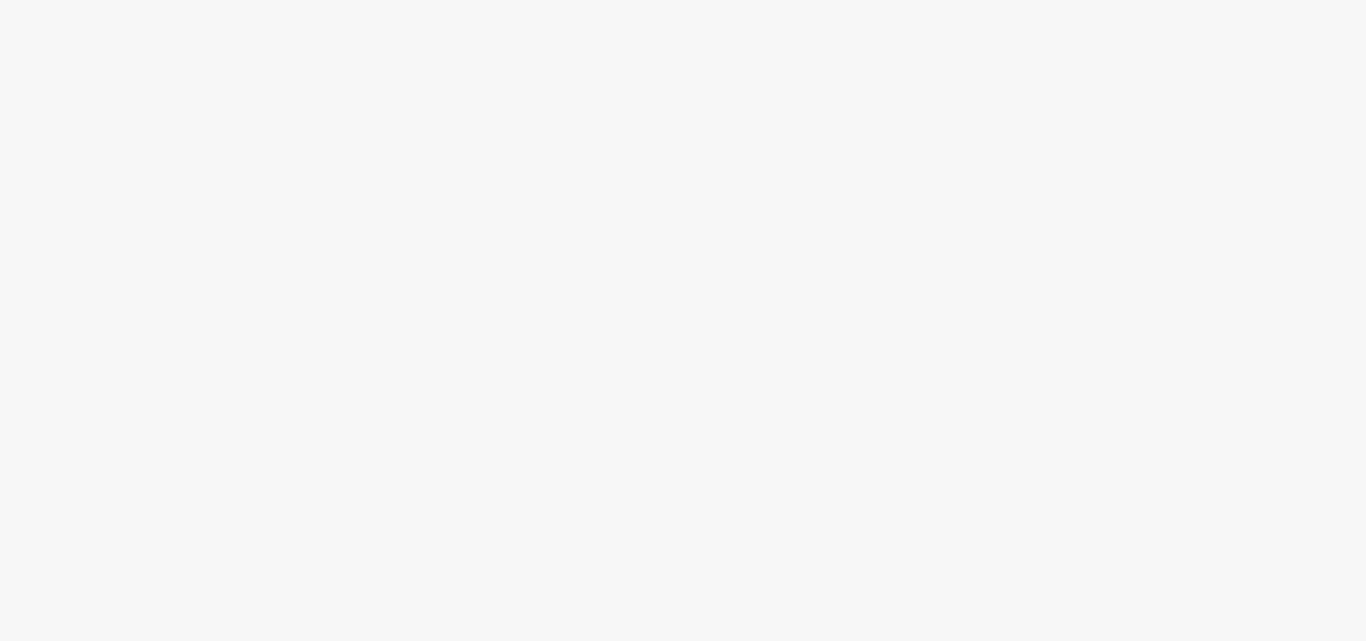 scroll, scrollTop: 0, scrollLeft: 0, axis: both 